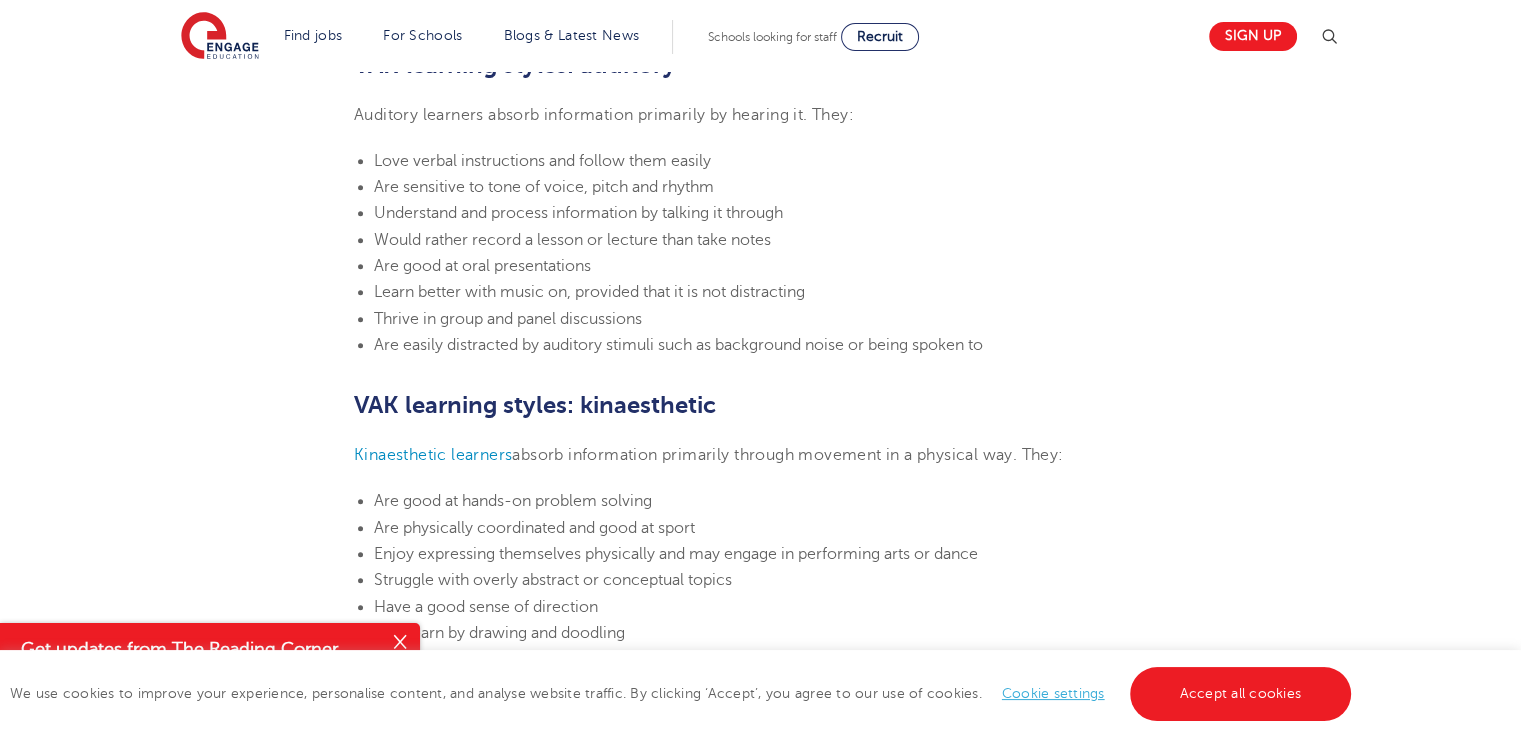 scroll, scrollTop: 1800, scrollLeft: 0, axis: vertical 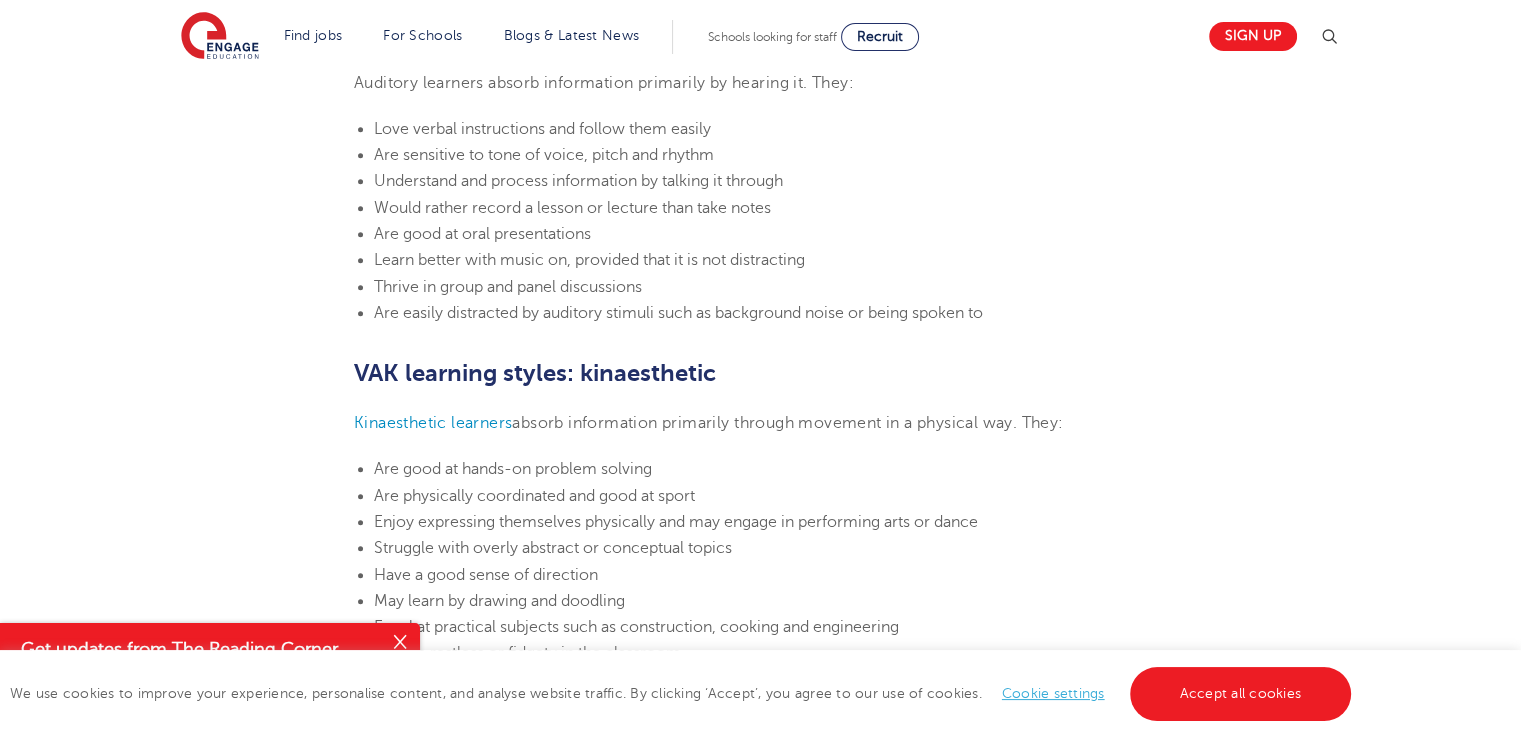 click on "Cookie settings" at bounding box center [1053, 693] 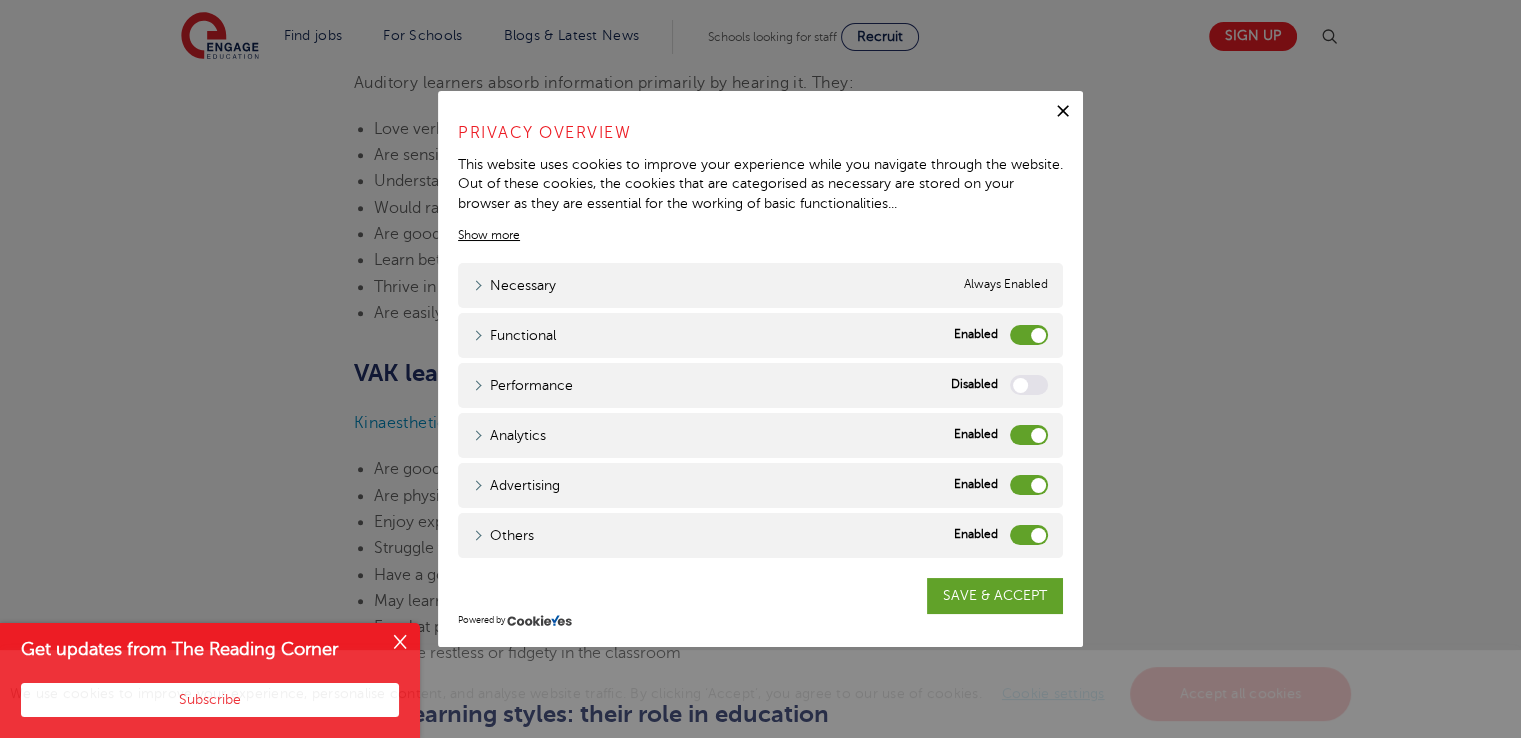 drag, startPoint x: 1032, startPoint y: 436, endPoint x: 994, endPoint y: 435, distance: 38.013157 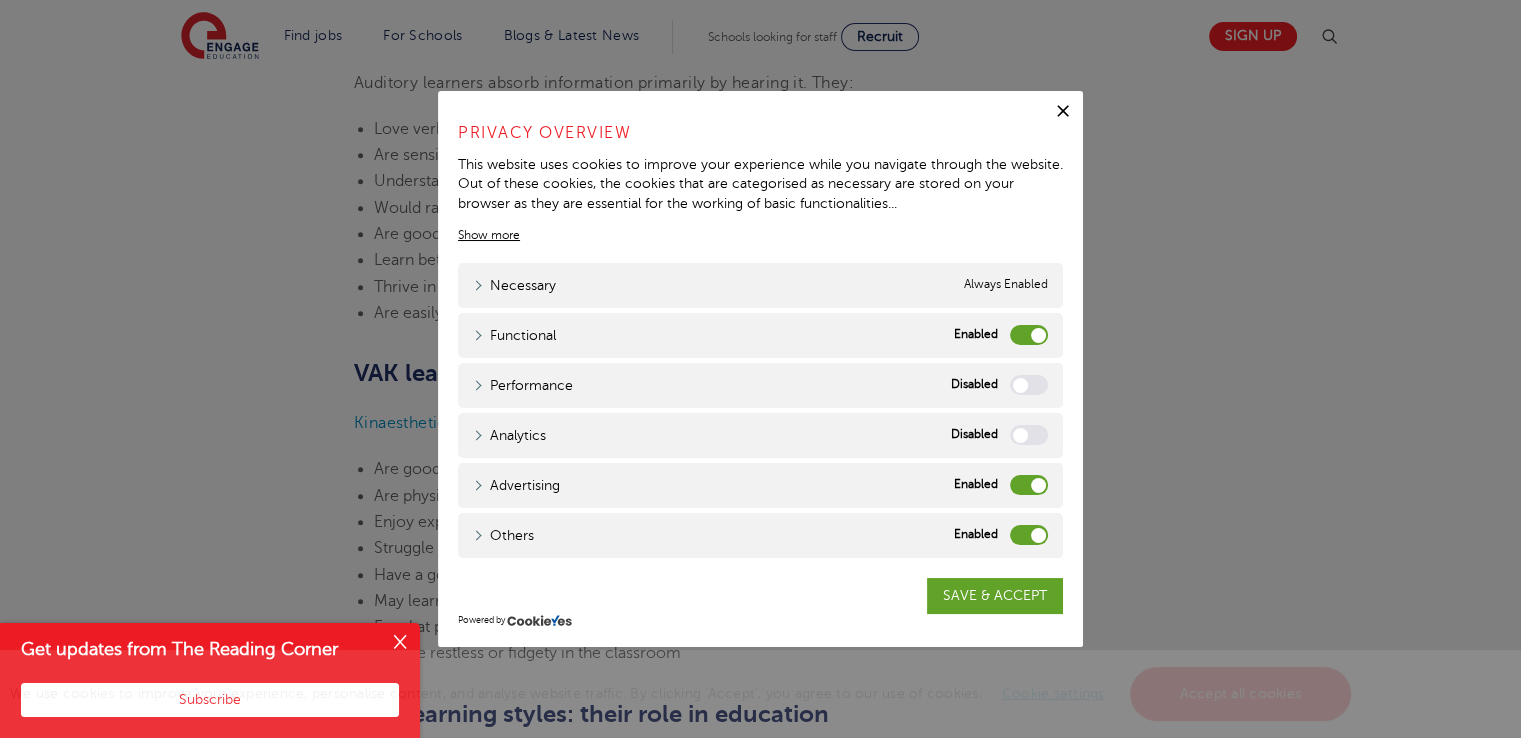 drag, startPoint x: 1035, startPoint y: 482, endPoint x: 995, endPoint y: 482, distance: 40 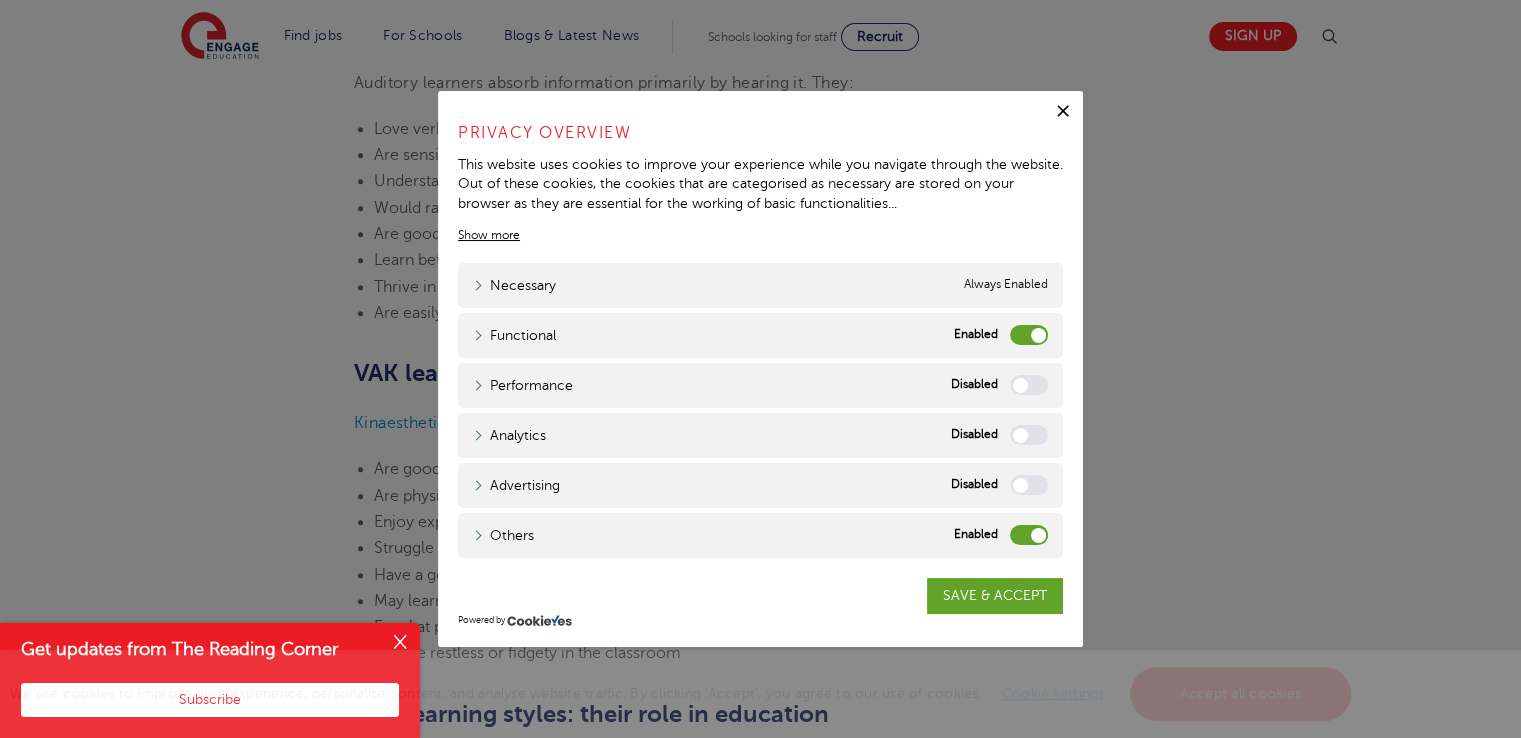 drag, startPoint x: 1036, startPoint y: 532, endPoint x: 1004, endPoint y: 531, distance: 32.01562 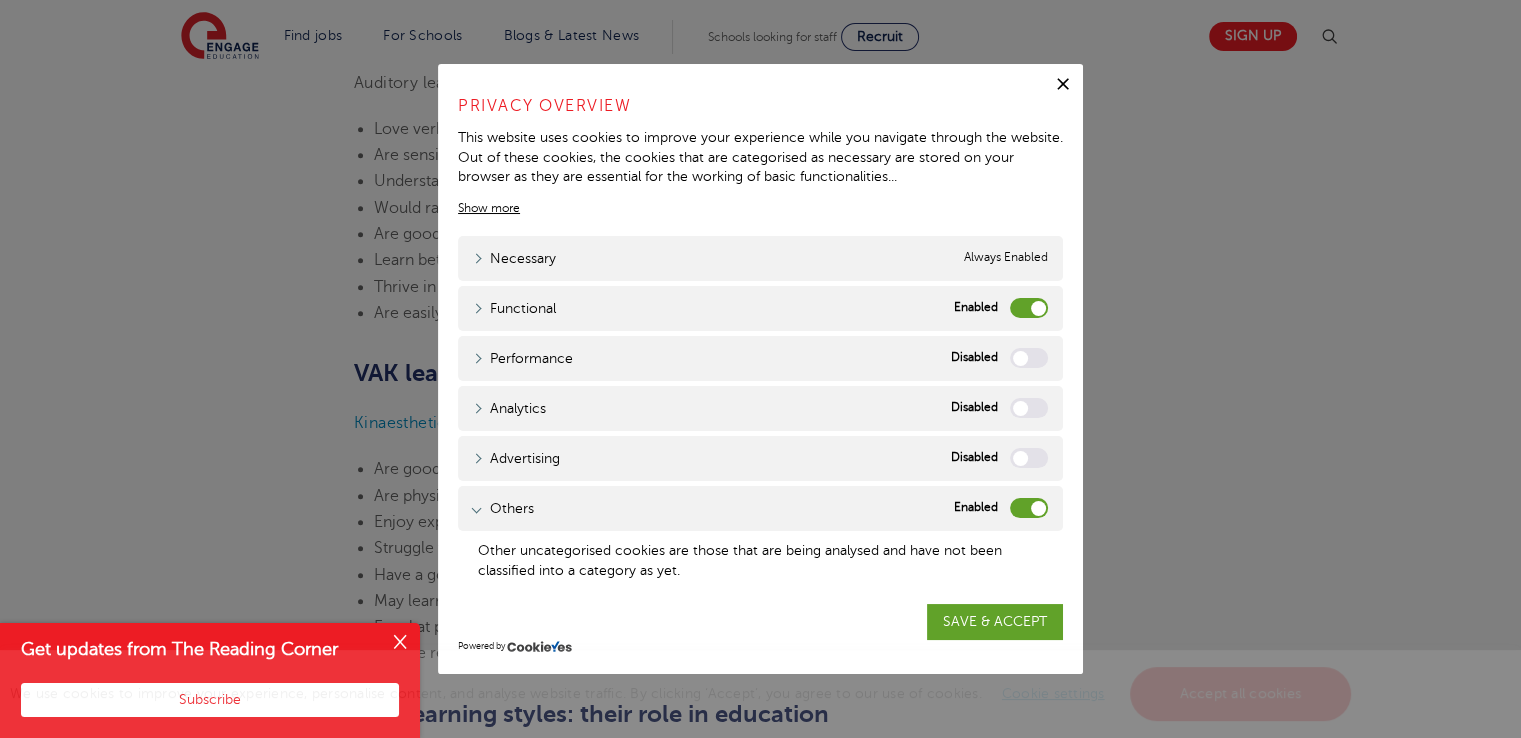 drag, startPoint x: 1008, startPoint y: 507, endPoint x: 987, endPoint y: 506, distance: 21.023796 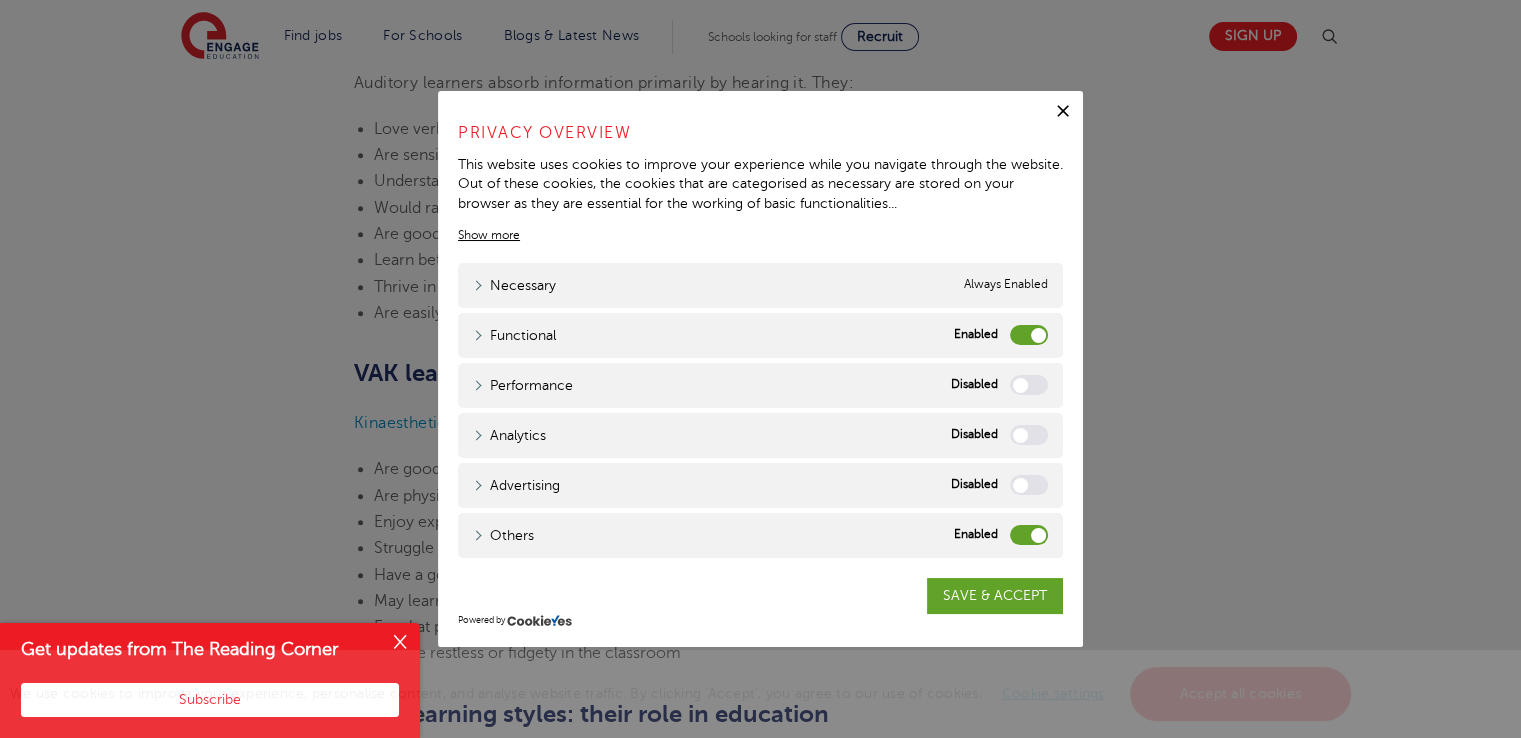 click on "Others" at bounding box center (1029, 535) 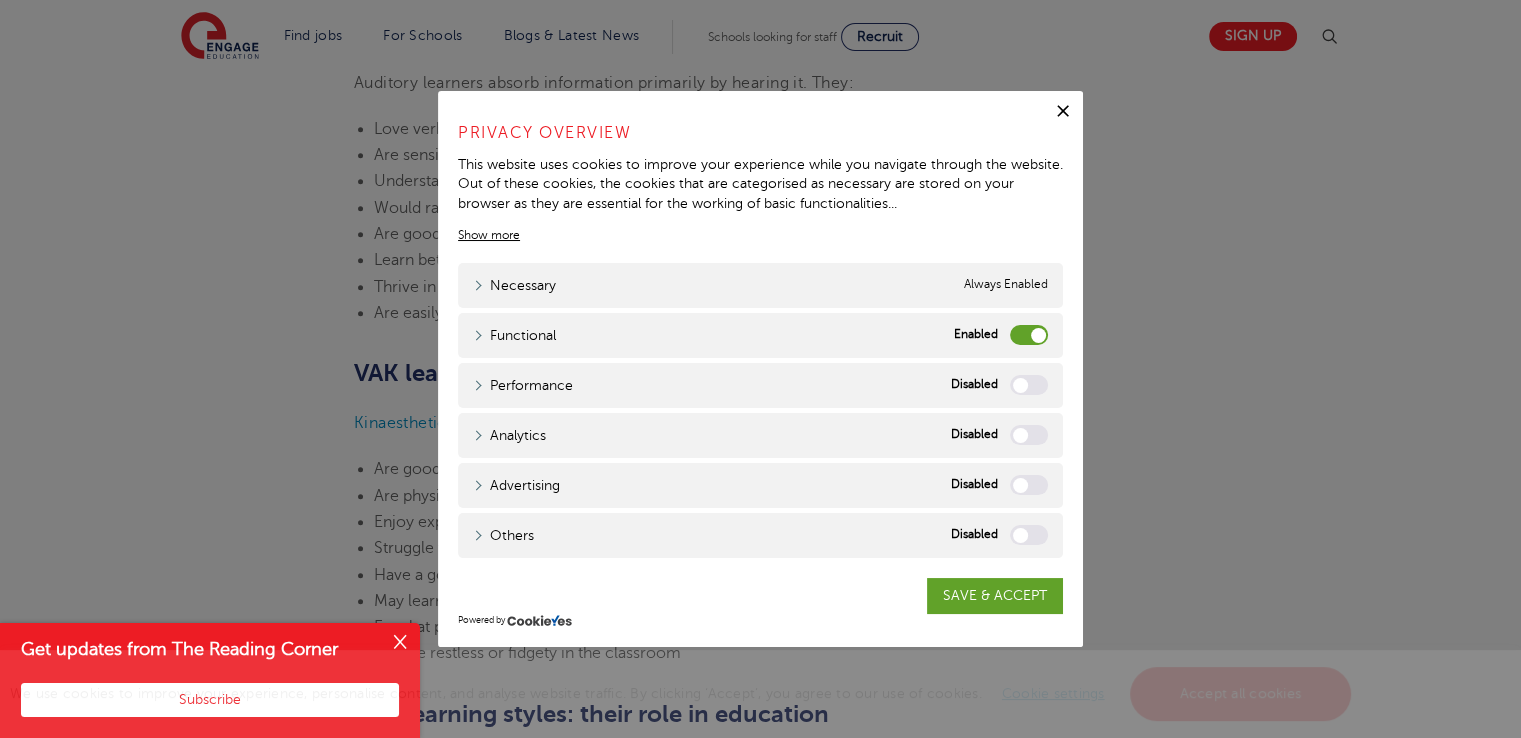 click on "Functional" at bounding box center [1029, 335] 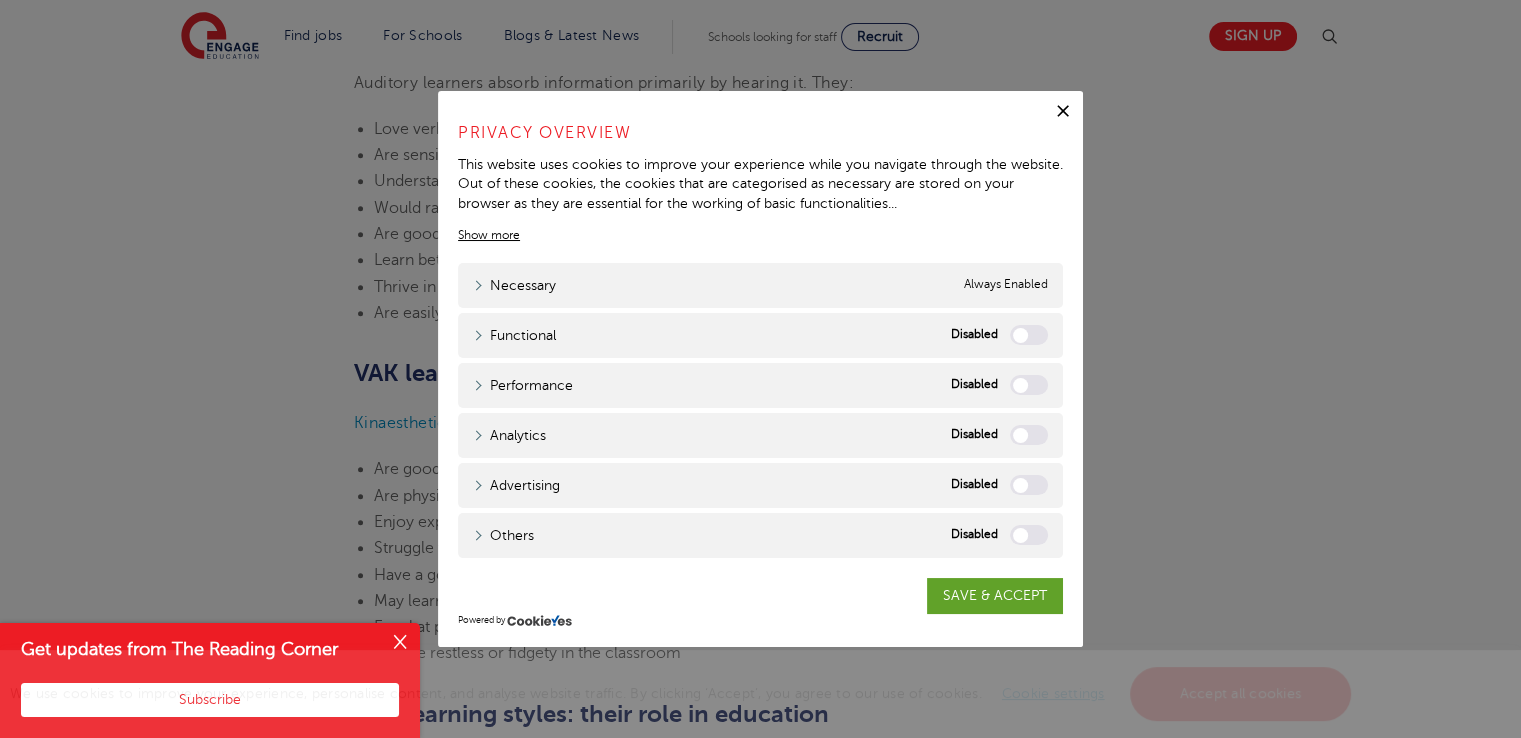 drag, startPoint x: 981, startPoint y: 593, endPoint x: 948, endPoint y: 593, distance: 33 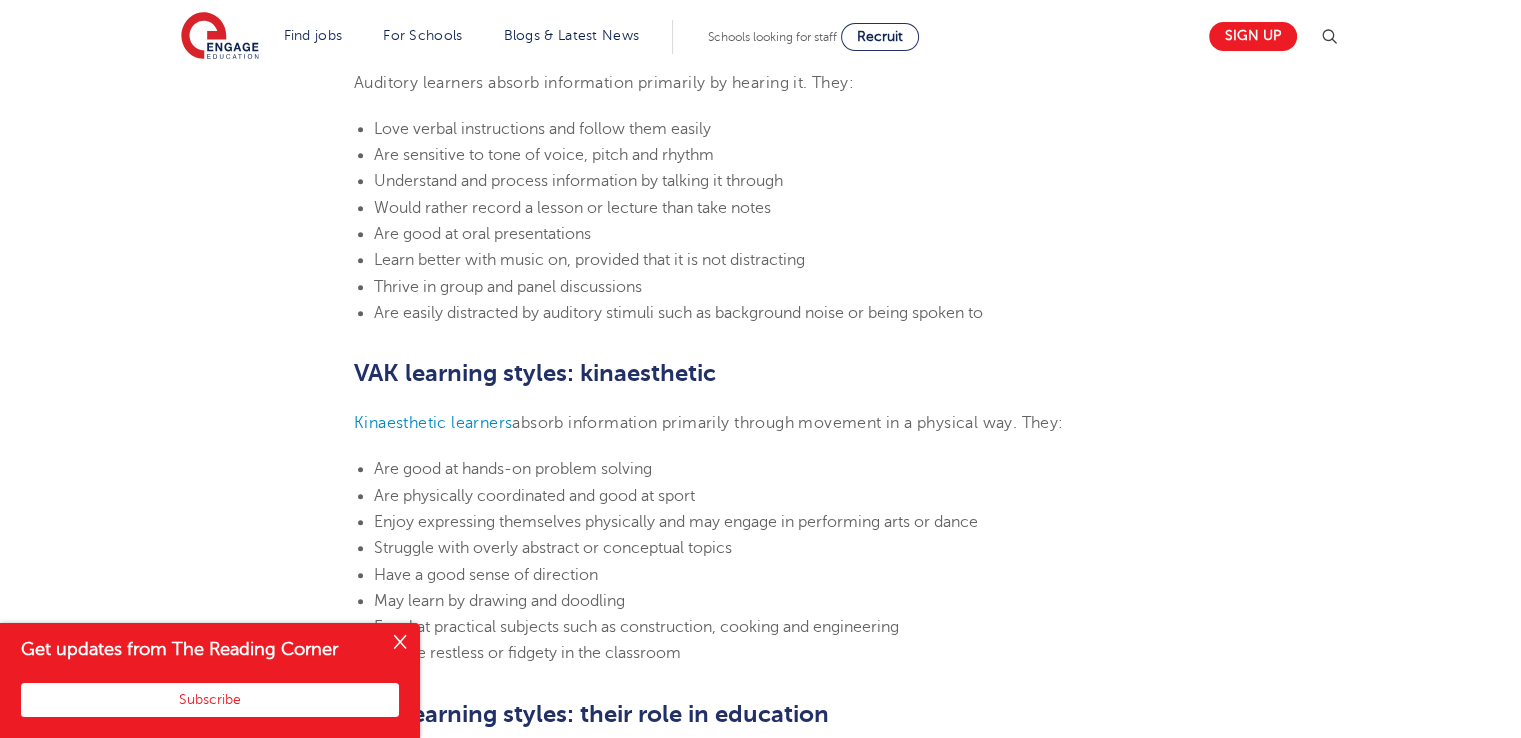 click at bounding box center [400, 643] 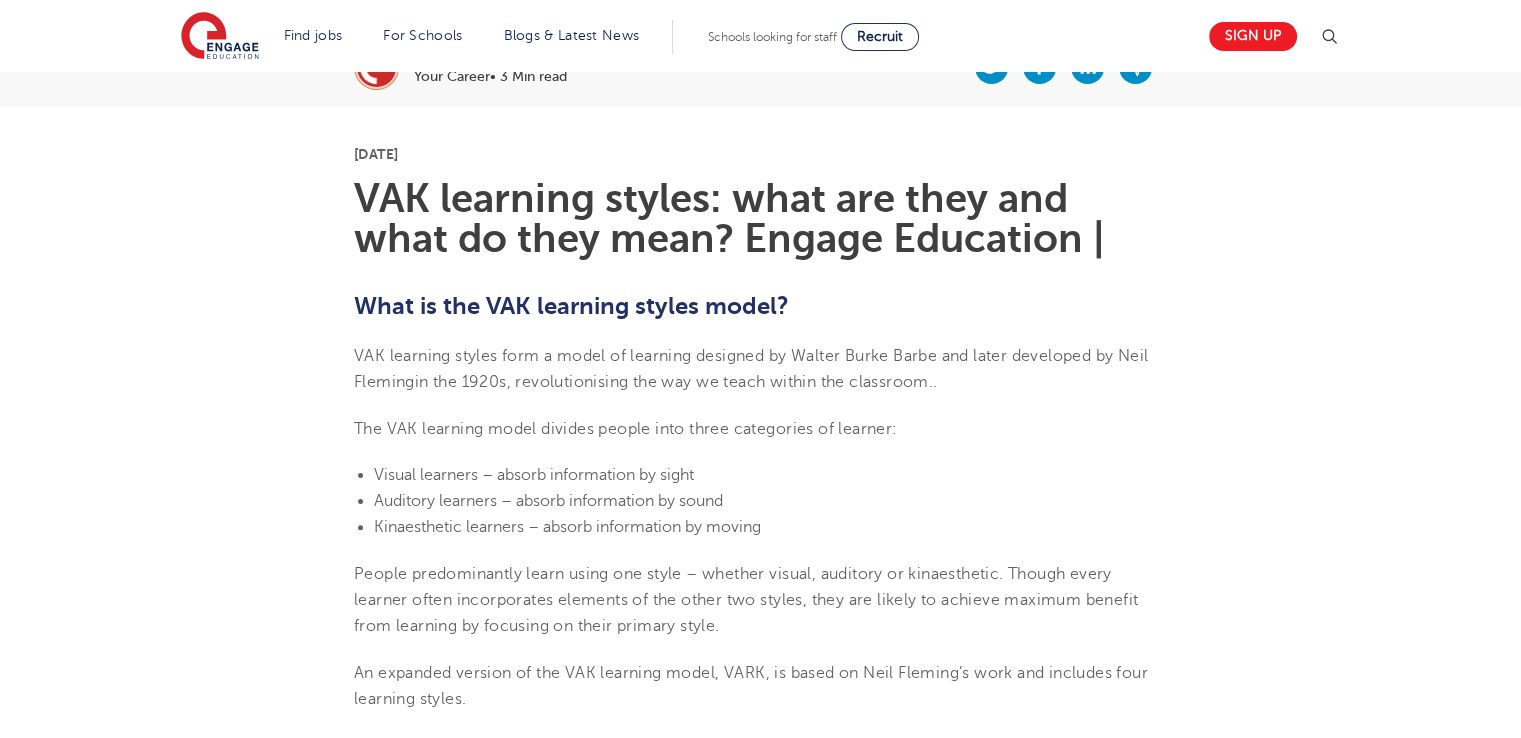 scroll, scrollTop: 400, scrollLeft: 0, axis: vertical 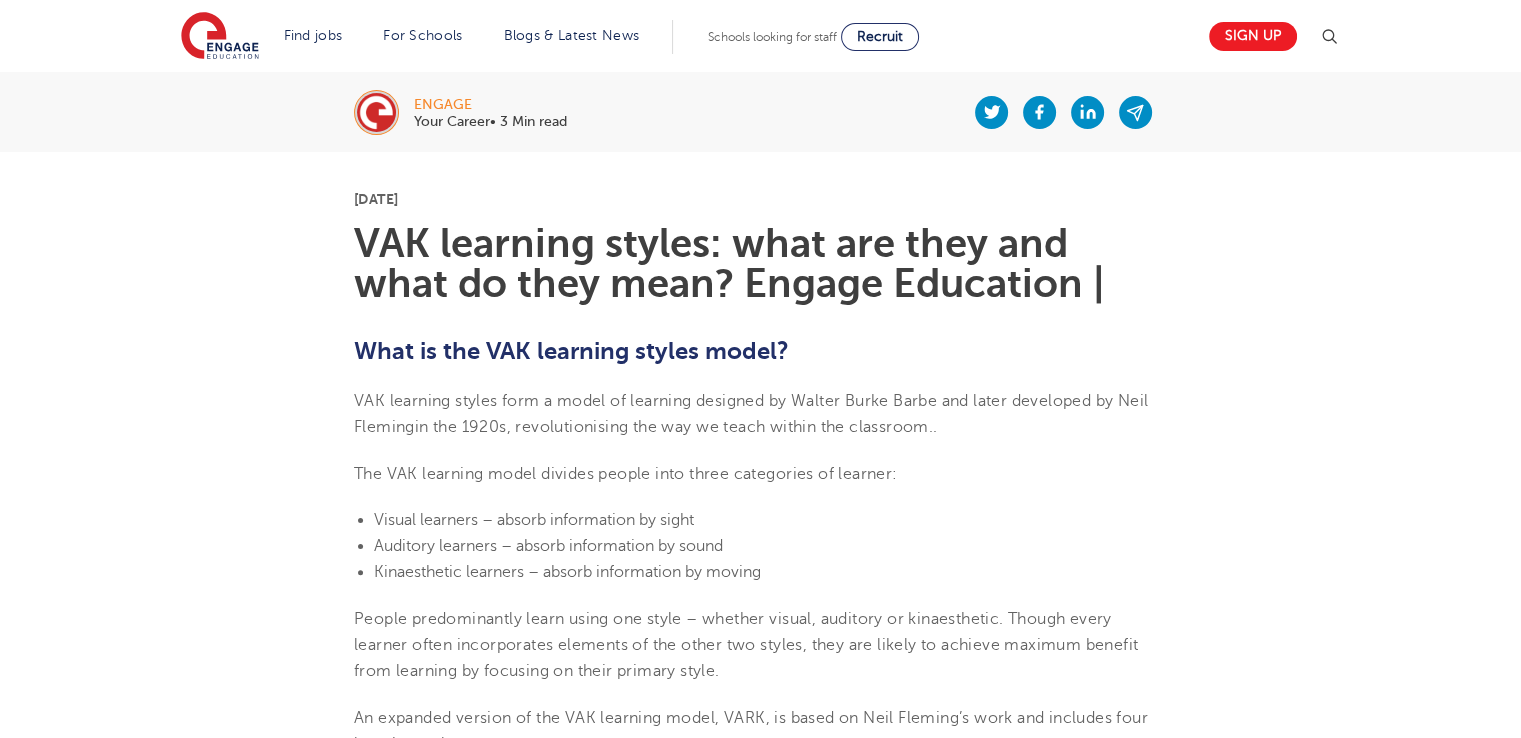 click on "[DATE] 24th March 2023 VAK learning styles: what are they and what do they mean? Engage Education | What is the VAK learning styles model? VAK learning styles form a model of learning designed by Walter Burke Barbe and later developed by Neil Fleming in the 1920s, revolutionising the way we teach within the classroom. . The VAK learning model divides people into three categories of learner: Visual learners – absorb information by sight Auditory learners – absorb information by sound Kinaesthetic learners – absorb information by moving People predominantly learn using one style – whether visual, auditory or kinaesthetic. Though every learner often incorporates elements of the other two styles, they are likely to achieve maximum benefit from learning by focusing on their primary style. An expanded version of the VAK learning model, VARK, is based on Neil Fleming’s work and includes four learning styles. What is VAK? VAK learning styles: visual Enjoy art, aesthetics and the written word Take frequent notes" at bounding box center [760, 1551] 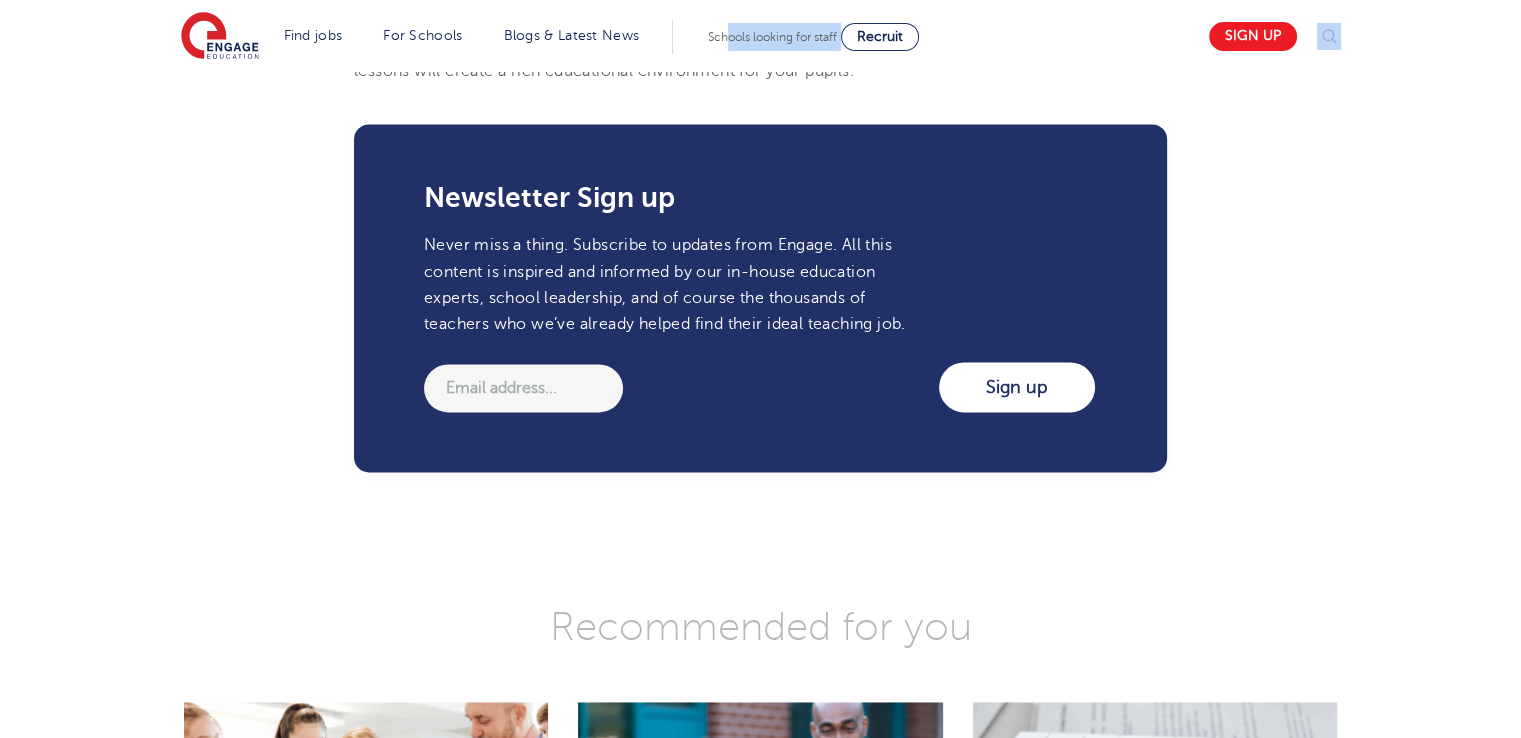 scroll, scrollTop: 2736, scrollLeft: 0, axis: vertical 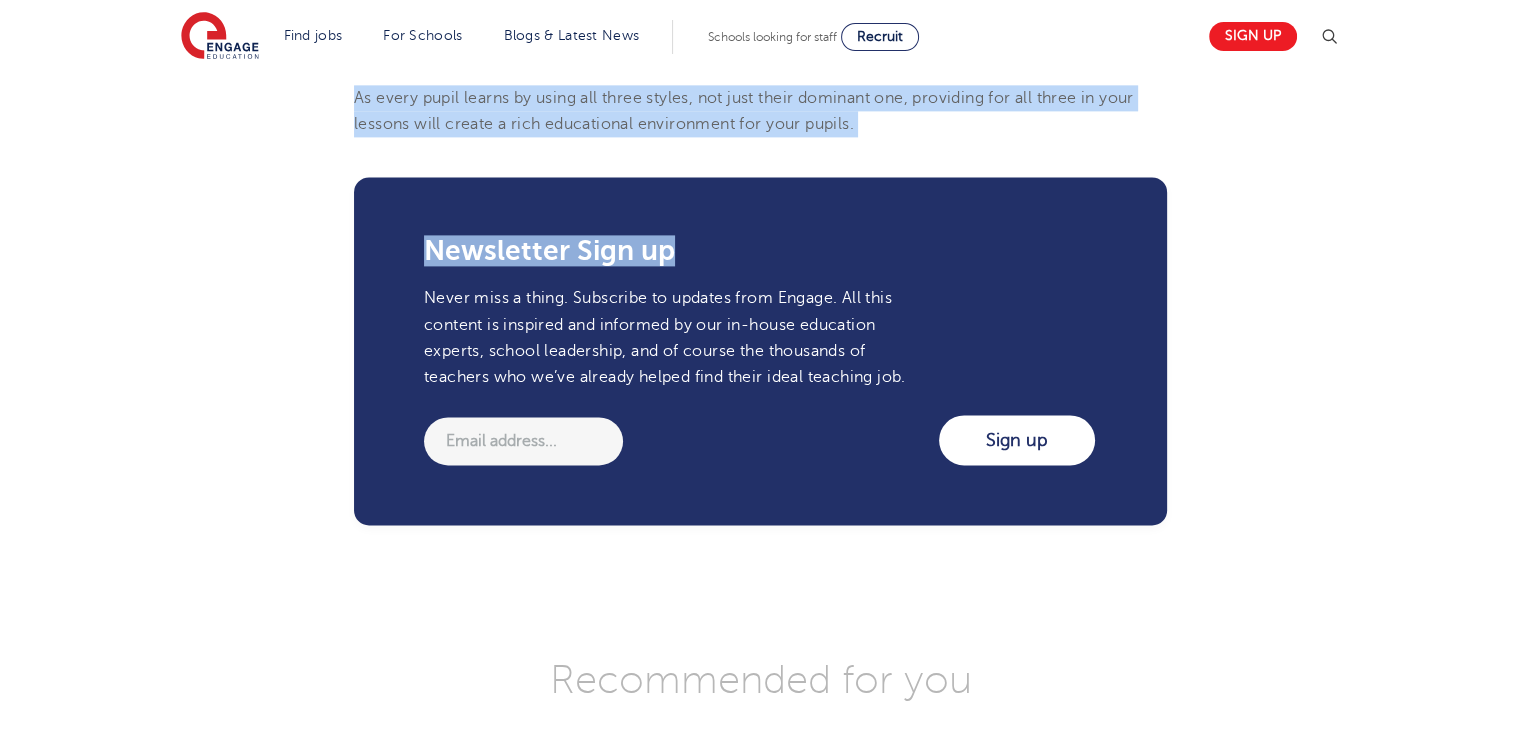 drag, startPoint x: 353, startPoint y: 195, endPoint x: 804, endPoint y: 148, distance: 453.44238 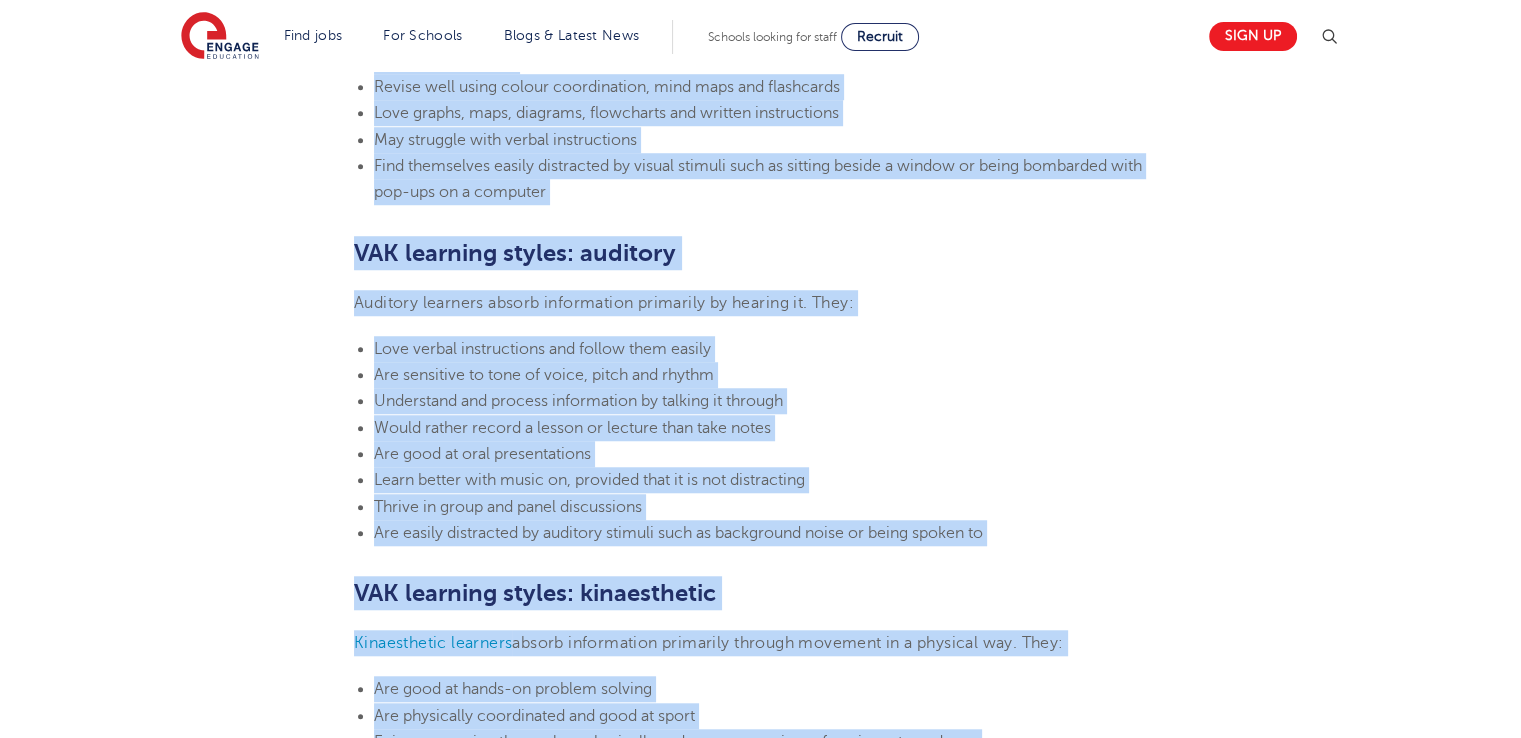 scroll, scrollTop: 1536, scrollLeft: 0, axis: vertical 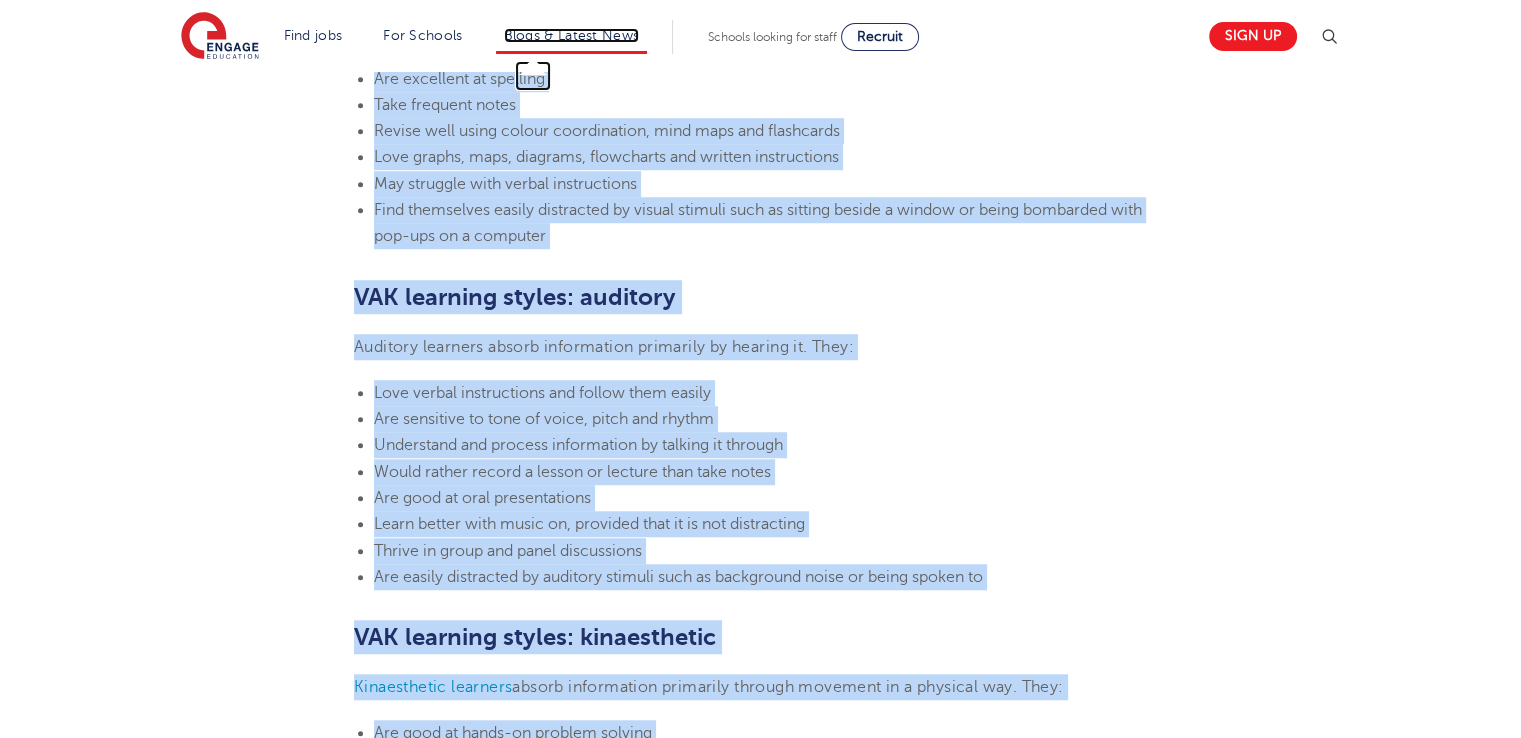 click on "Blogs & Latest News" at bounding box center [572, 35] 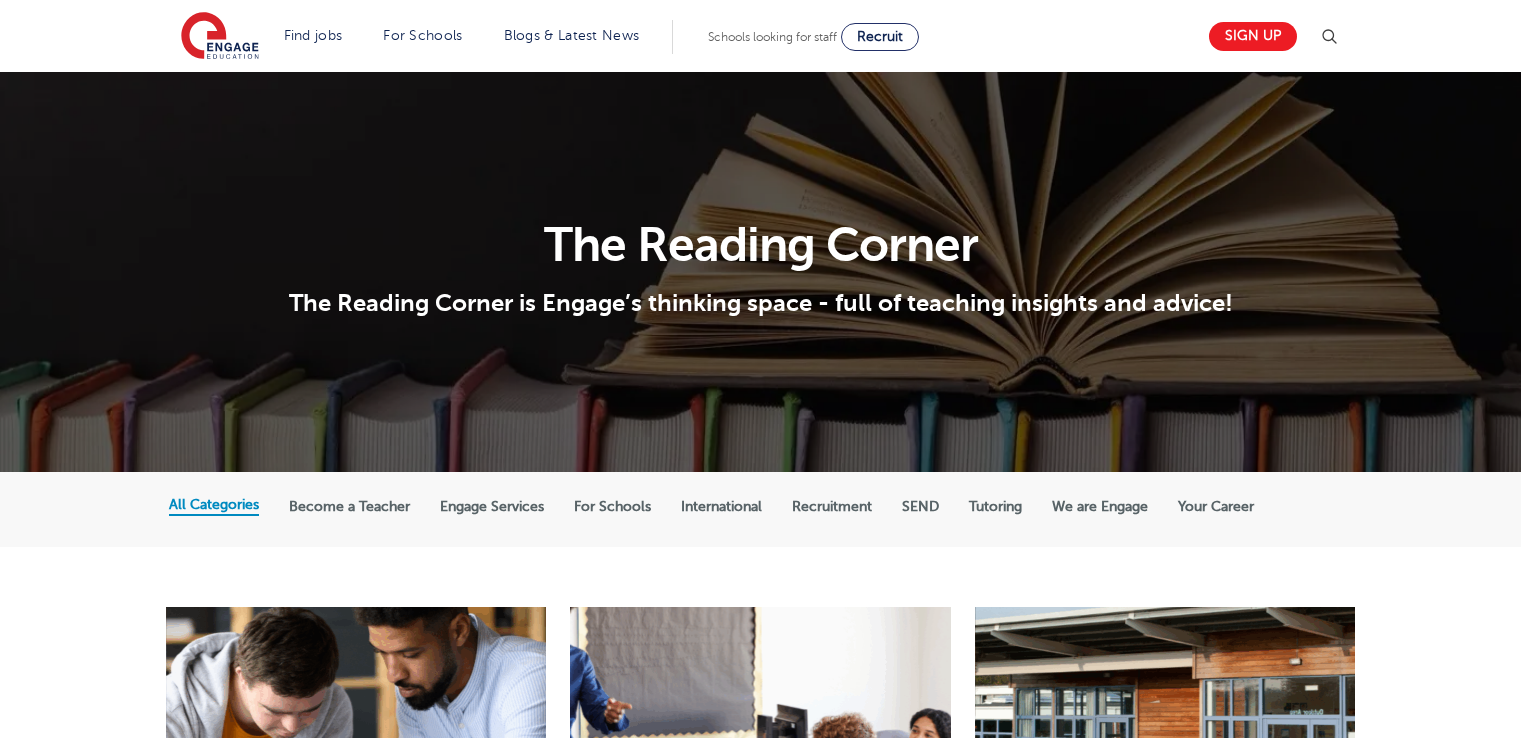 scroll, scrollTop: 0, scrollLeft: 0, axis: both 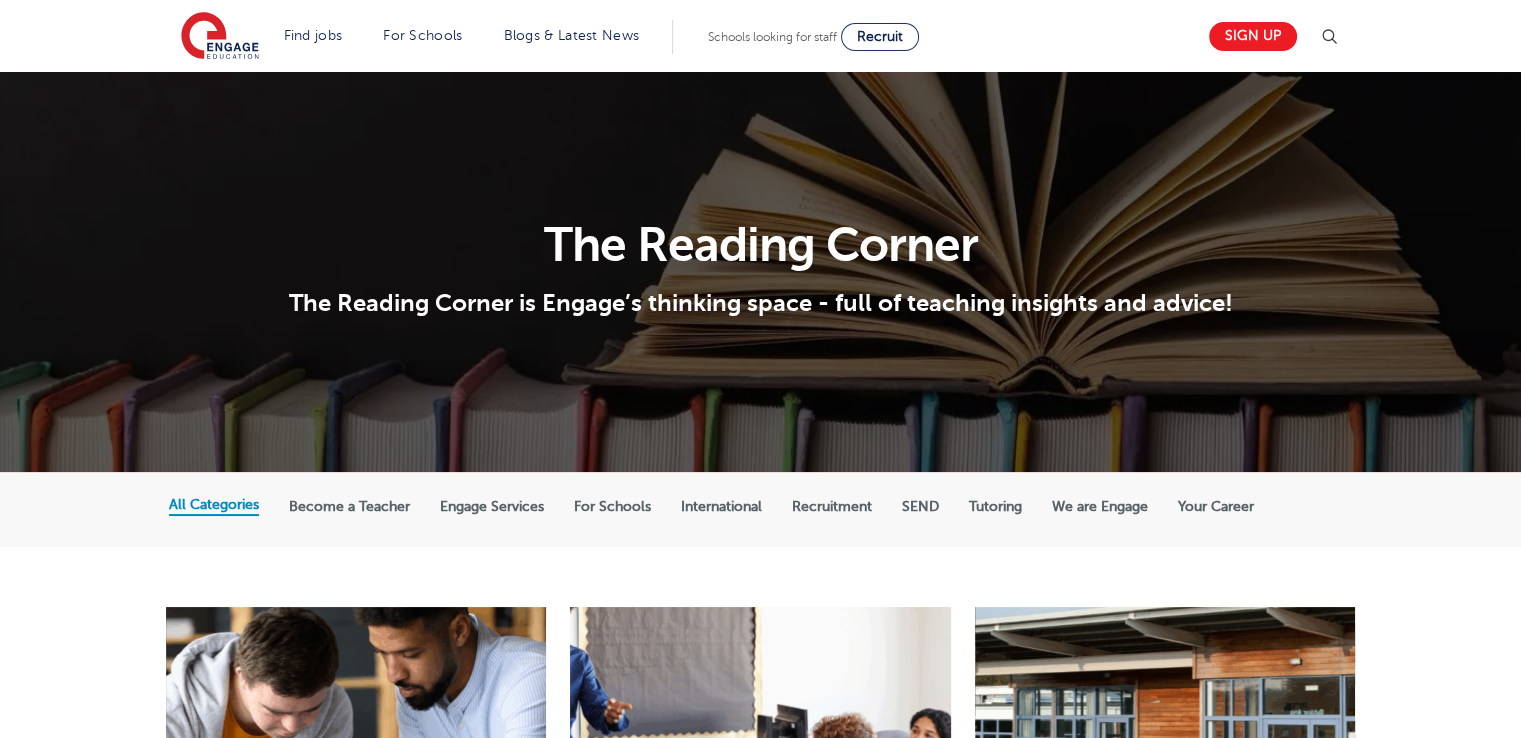 click on "Become a Teacher" at bounding box center (349, 507) 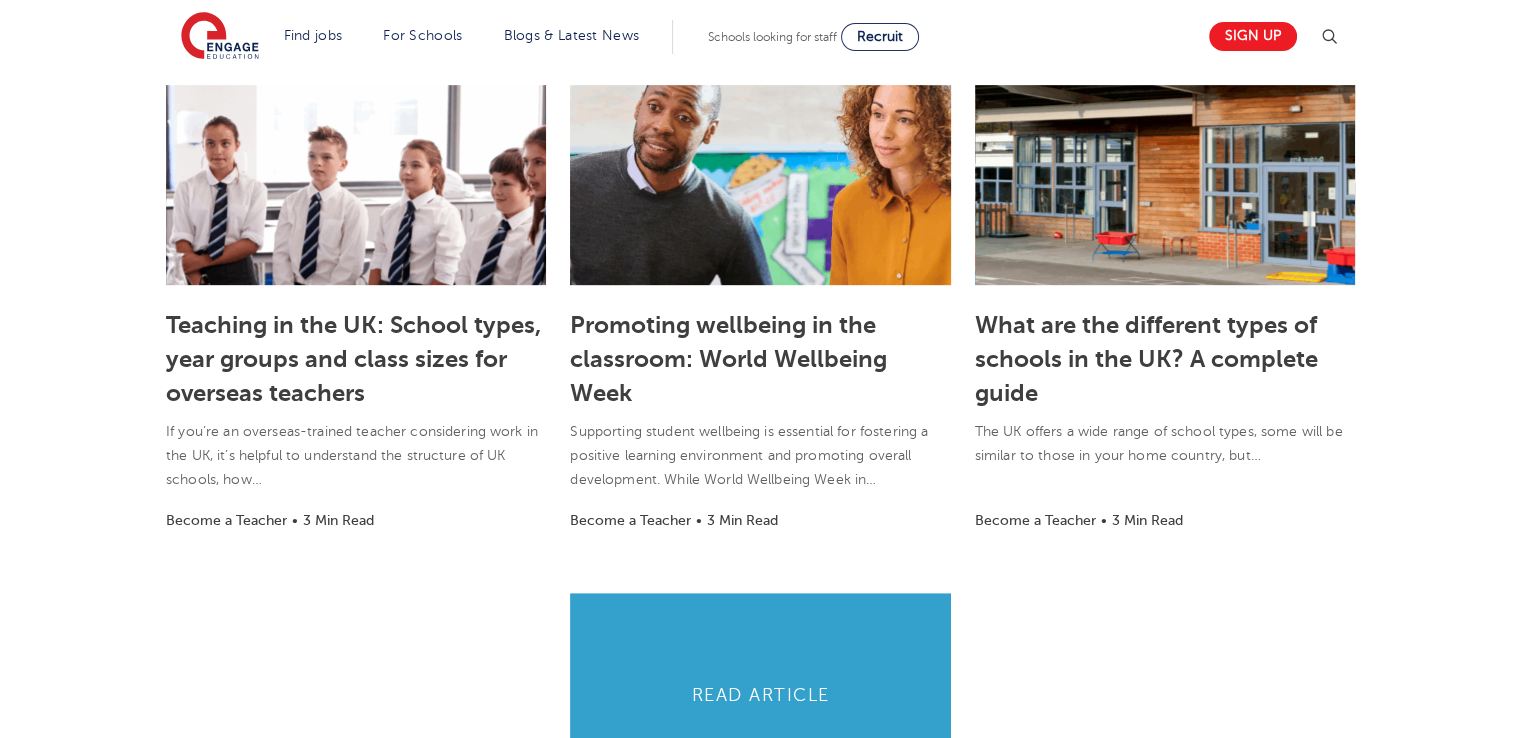 scroll, scrollTop: 1000, scrollLeft: 0, axis: vertical 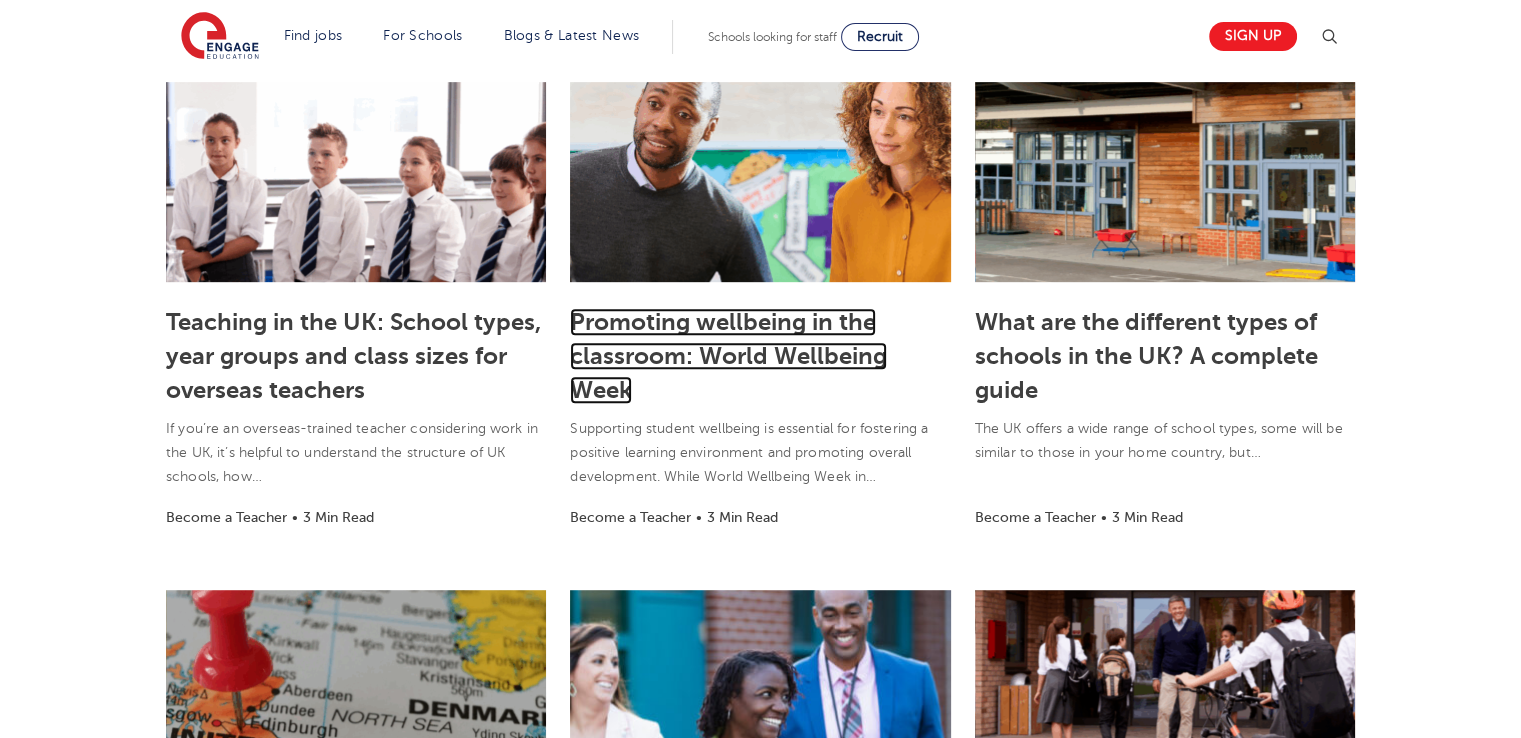 click on "Promoting wellbeing in the classroom: World Wellbeing Week" at bounding box center [728, 356] 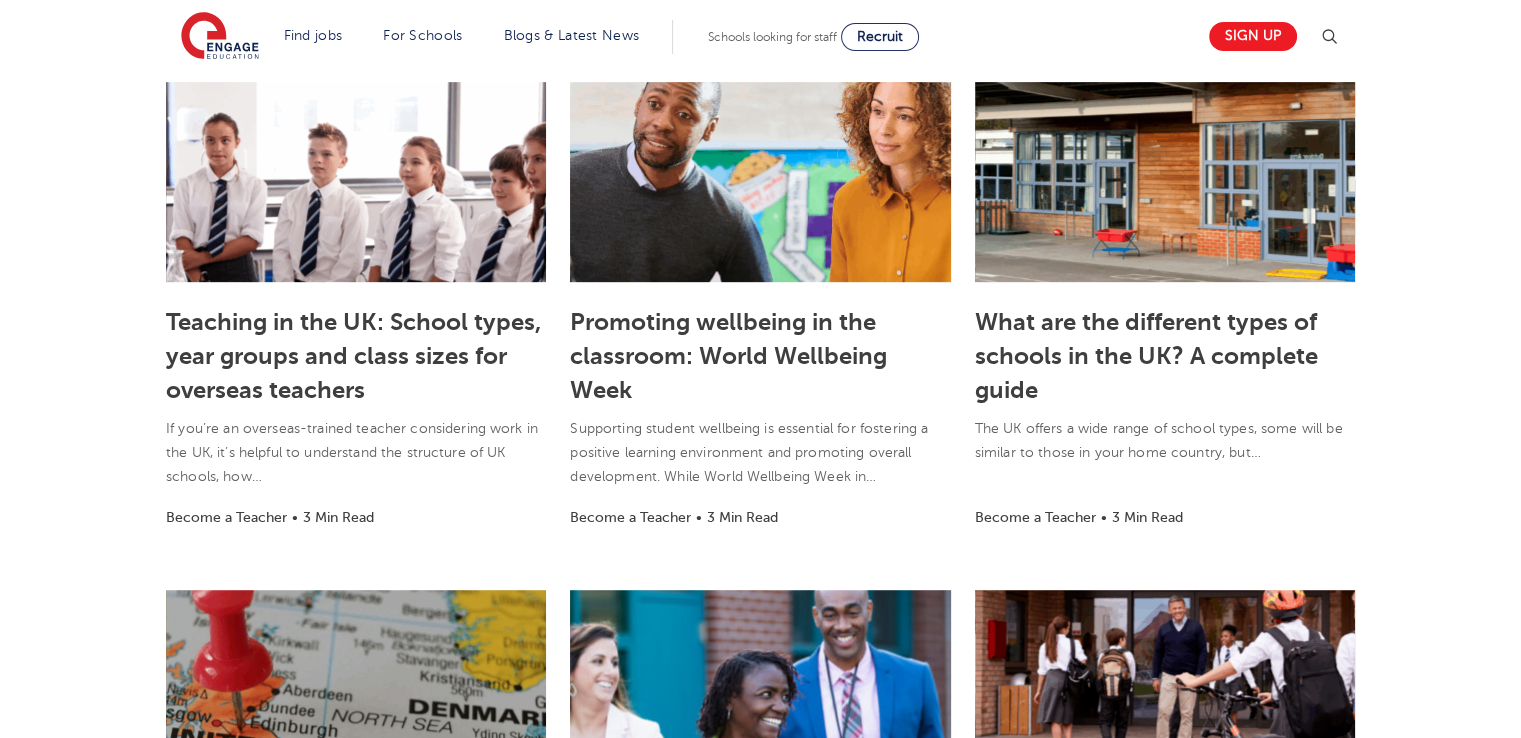 scroll, scrollTop: 0, scrollLeft: 0, axis: both 